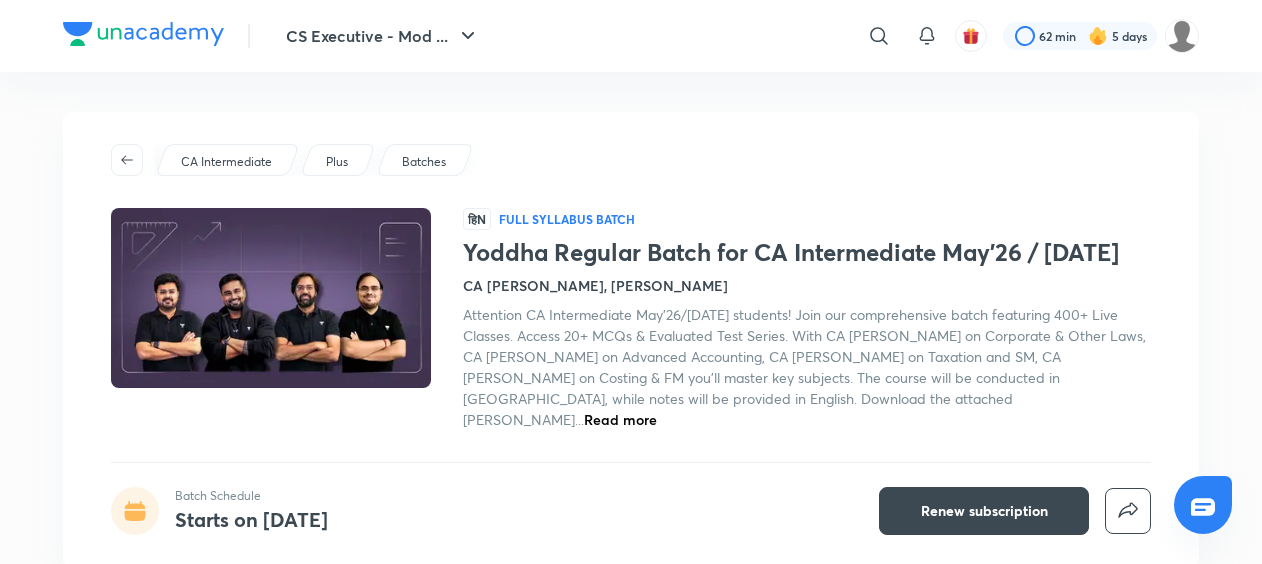 scroll, scrollTop: 0, scrollLeft: 0, axis: both 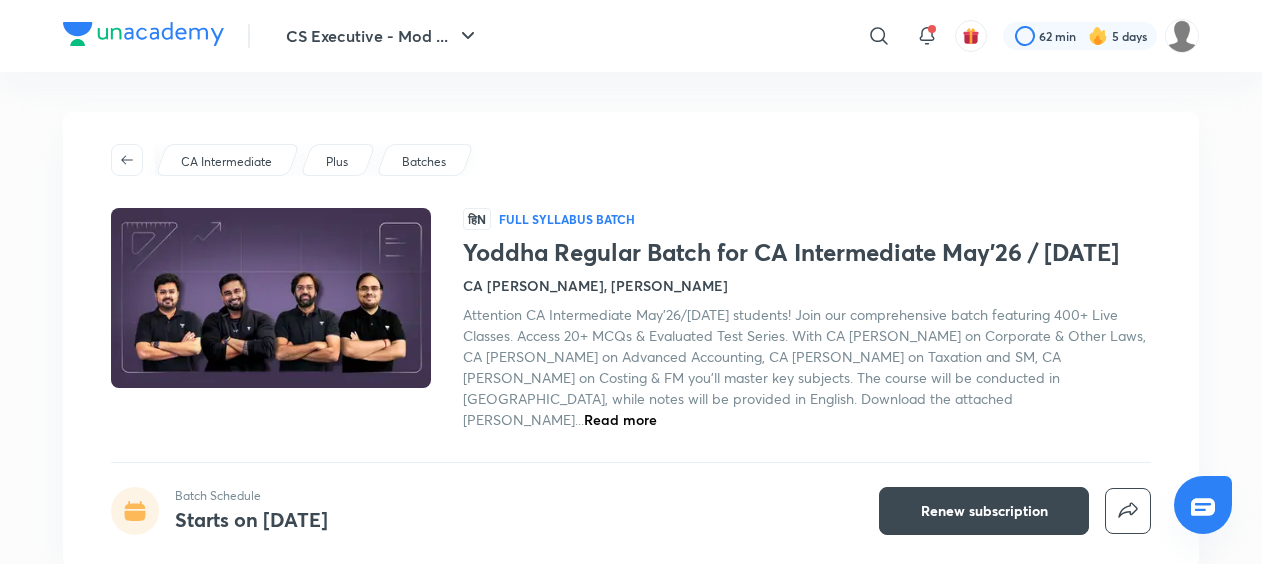 click on "Yoddha Regular Batch for CA Intermediate May'26 / Sep'26" at bounding box center (807, 252) 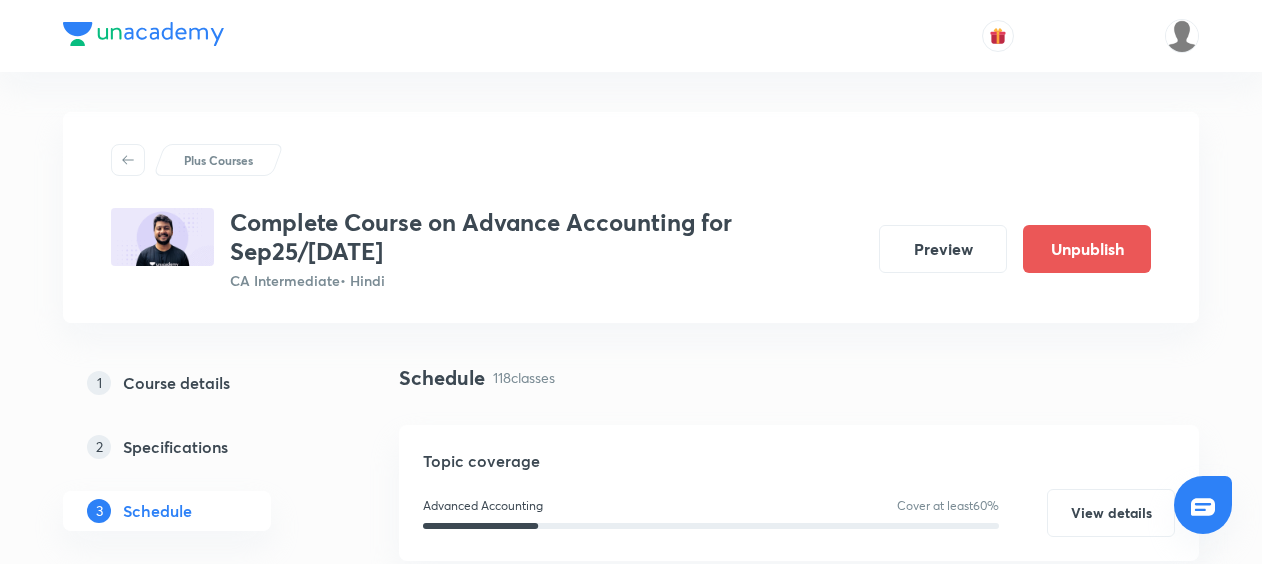 scroll, scrollTop: 19002, scrollLeft: 0, axis: vertical 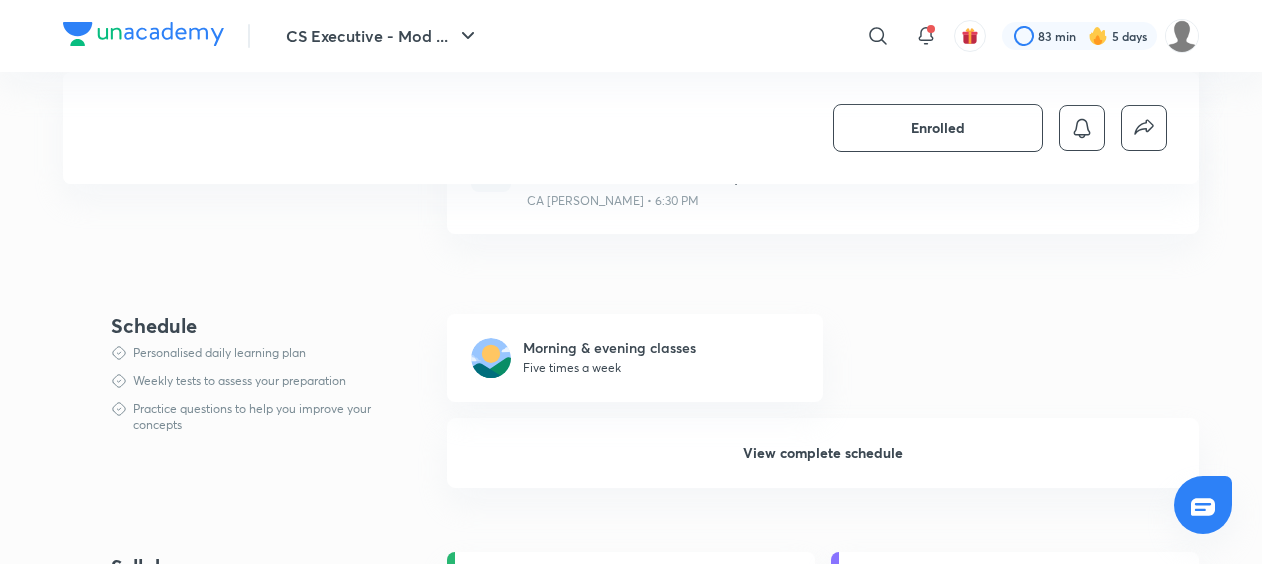 click on "Enrolled CS Executive - Module 1 Plus Batches हिN Full Syllabus Batch Shikhar Regular batch for CS Executive Module-1 Dec25/Jun26  CS Amit Vohra, CA Iqtidar Ahmad Detailed coverage of entire Syllabus as prescribed by ICSI. Study material will be covered & exam practice will be offered to enable students secure high scores. Separate sessions on MCQs & Past Year Exam Questions will be highlights of the batch. Special focus on Answer Writing Practice to make students confident & come out with the flying colors. Topmost faculties will guide & teach students to navigate them through CS Executive December 2025 Exams. This is a live + Recorded batch Batch Schedule Started on May 19 Enrolled Demo classes   Watch free classes by the educators of this batch   443 Hindi FM & SM Capital Budgeting - L 1 CA Iqtidar Ahmad 3rd May • 2h    109 Hindi FM & SM Capital Budgeting - L 6 CA Iqtidar Ahmad 12th May • 2h    593 Hinglish Company Law & Practice Grand Webinar for CS Executive Jun'25/Dec'25 CS Amit Vohra   1.1K 300" at bounding box center (631, 725) 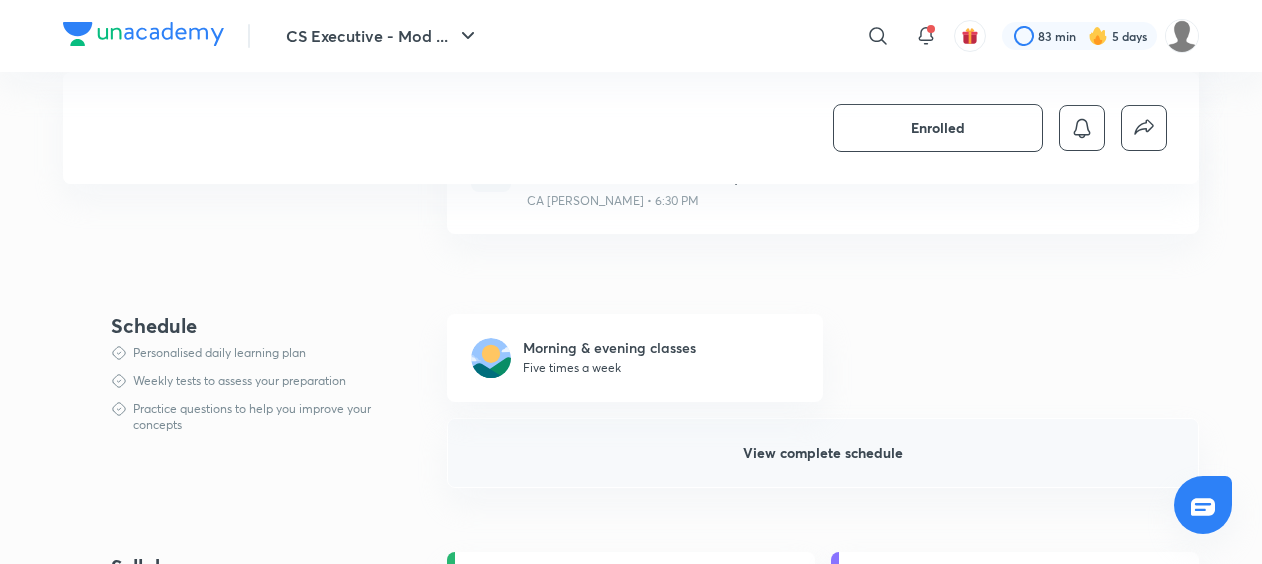 click on "View complete schedule" at bounding box center (823, 453) 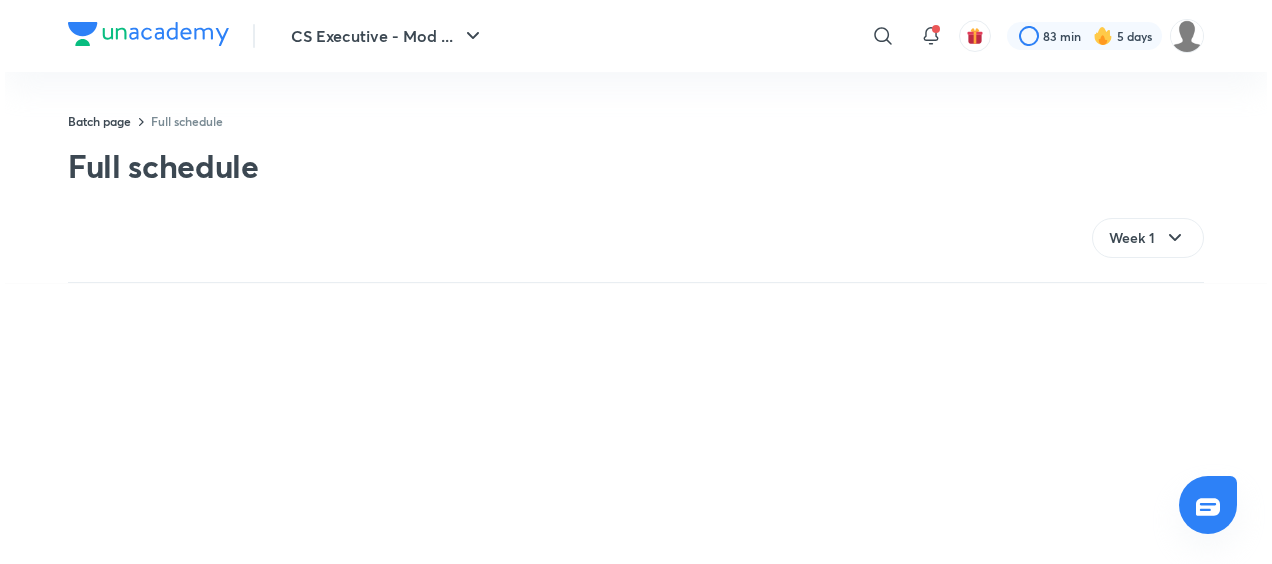 scroll, scrollTop: 0, scrollLeft: 0, axis: both 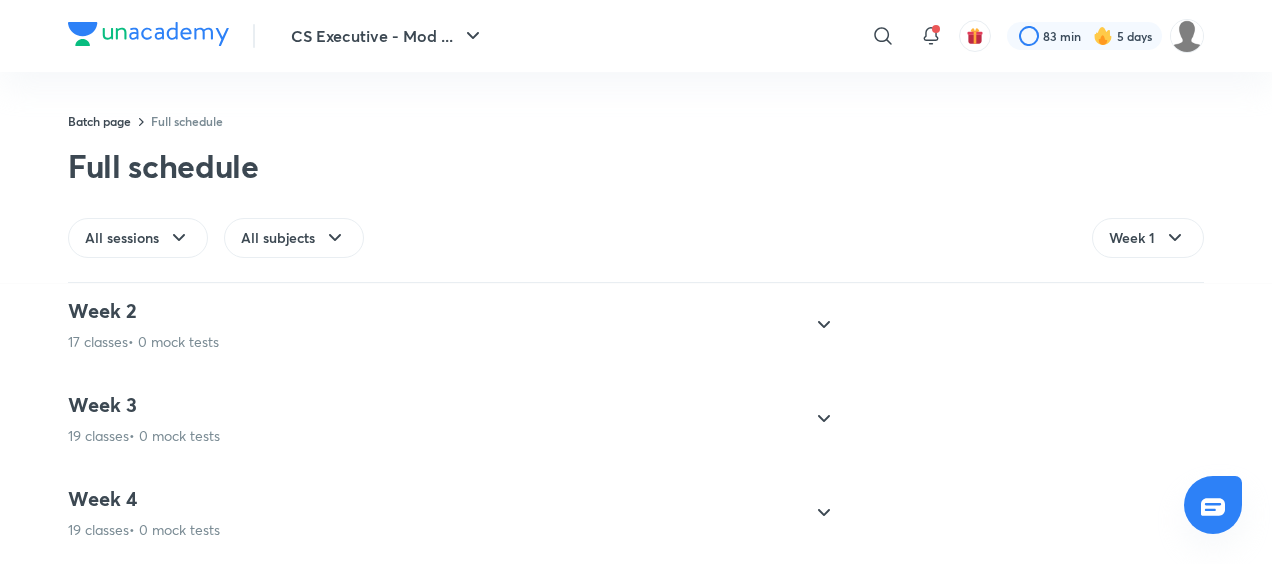 click on "Week 4 19 classes  •   0 mock tests" at bounding box center (452, 513) 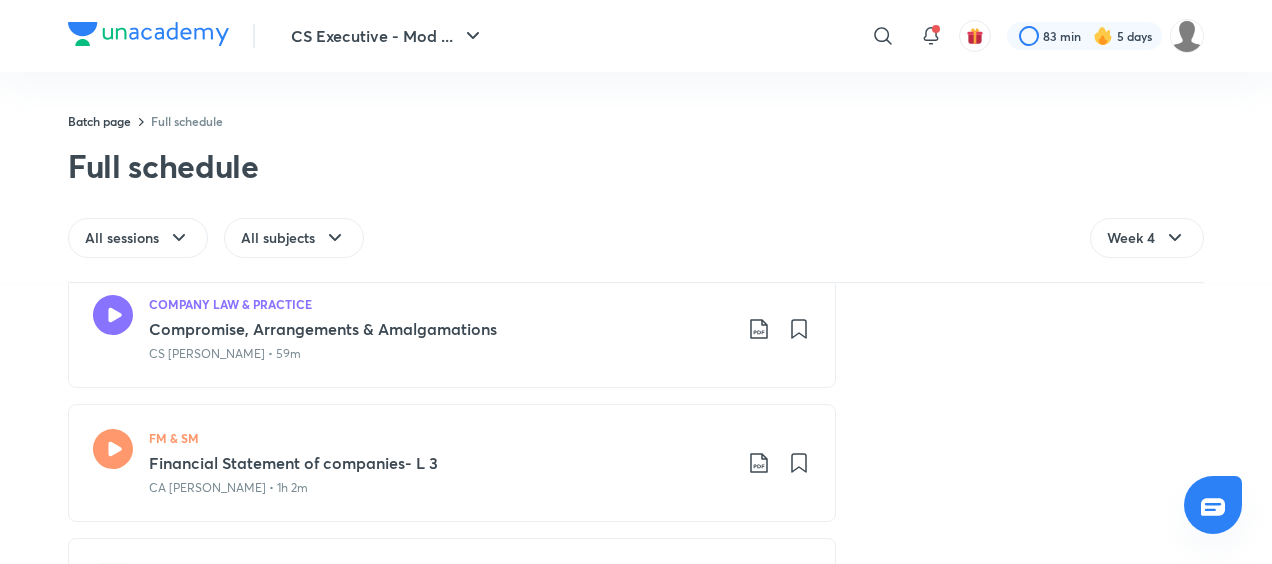 scroll, scrollTop: 2644, scrollLeft: 0, axis: vertical 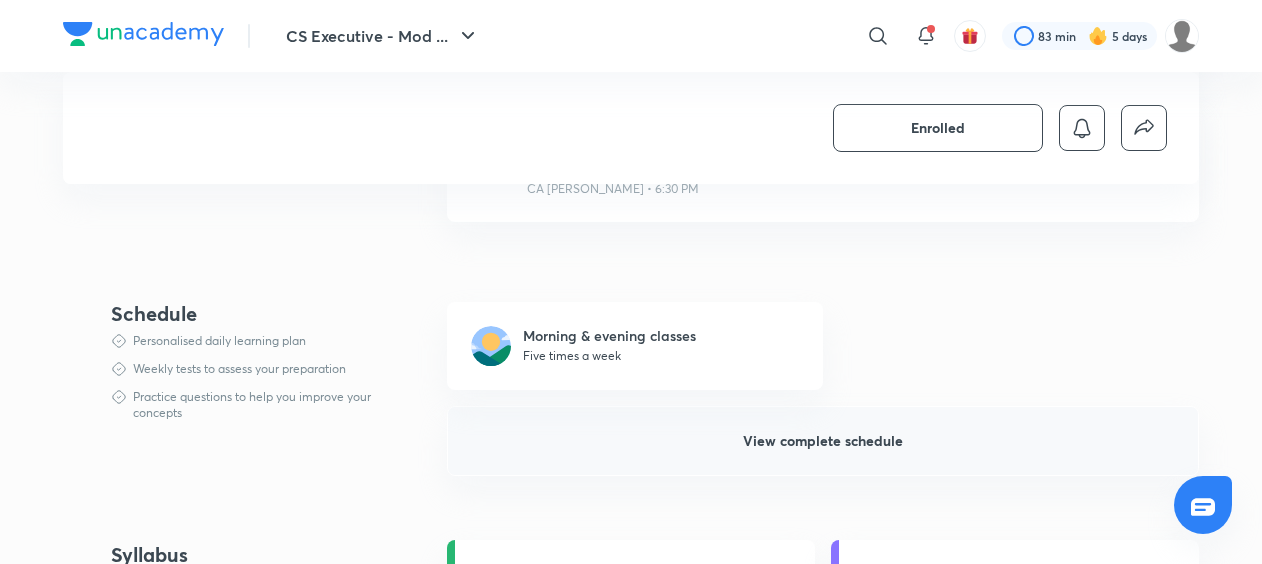 click on "View complete schedule" at bounding box center (823, 441) 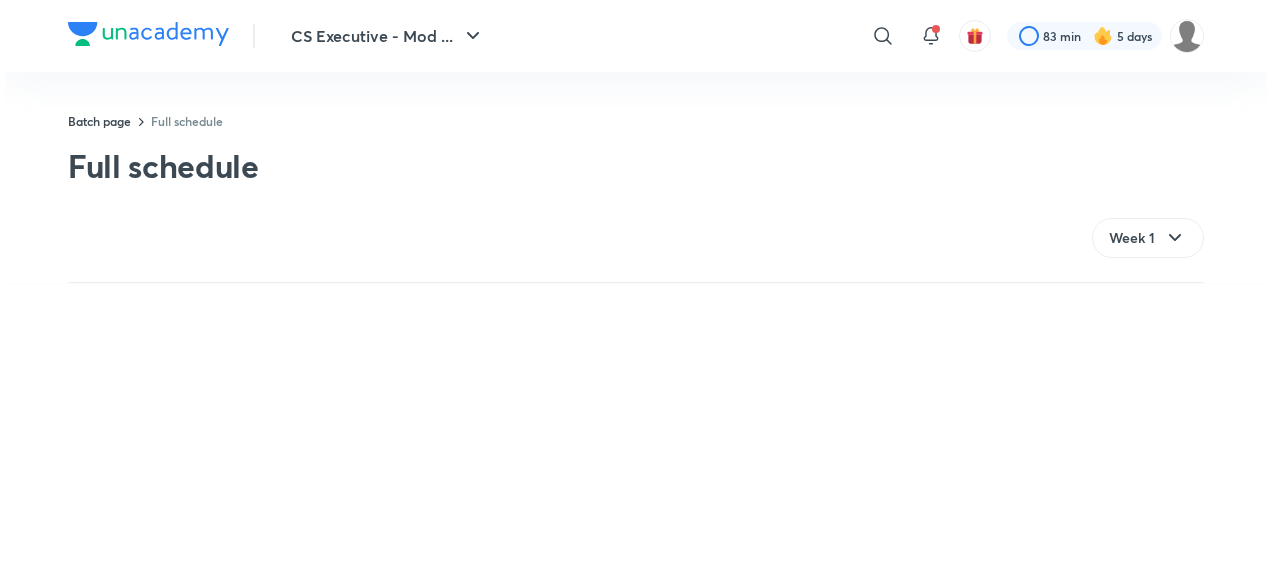 scroll, scrollTop: 0, scrollLeft: 0, axis: both 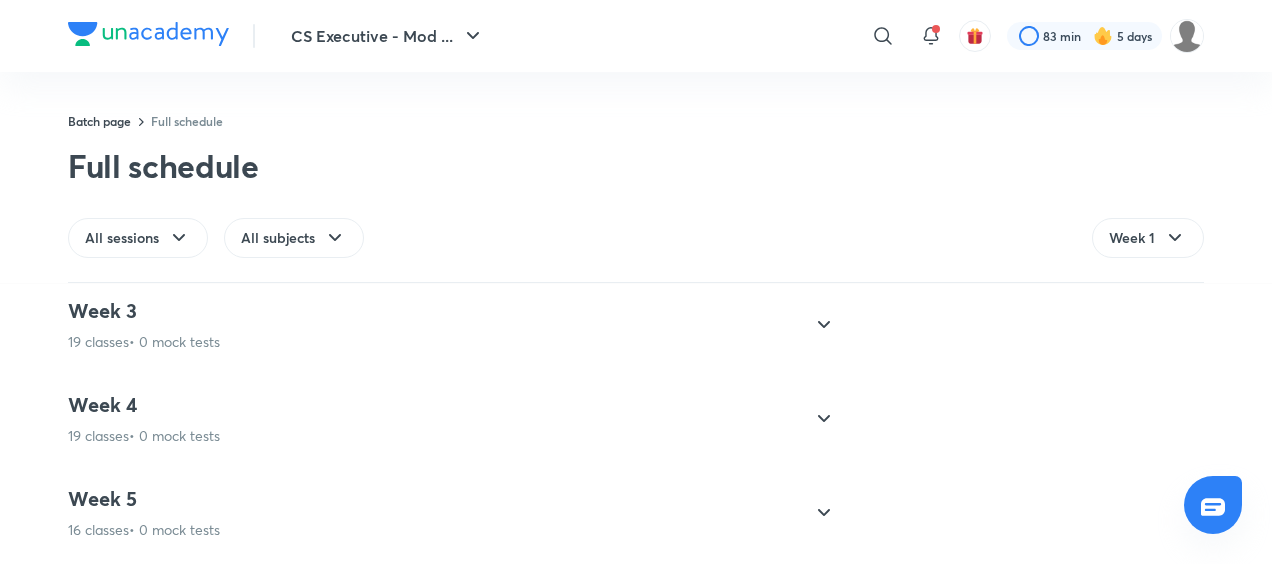 click on "Week 5 16 classes  •   0 mock tests" at bounding box center (434, 513) 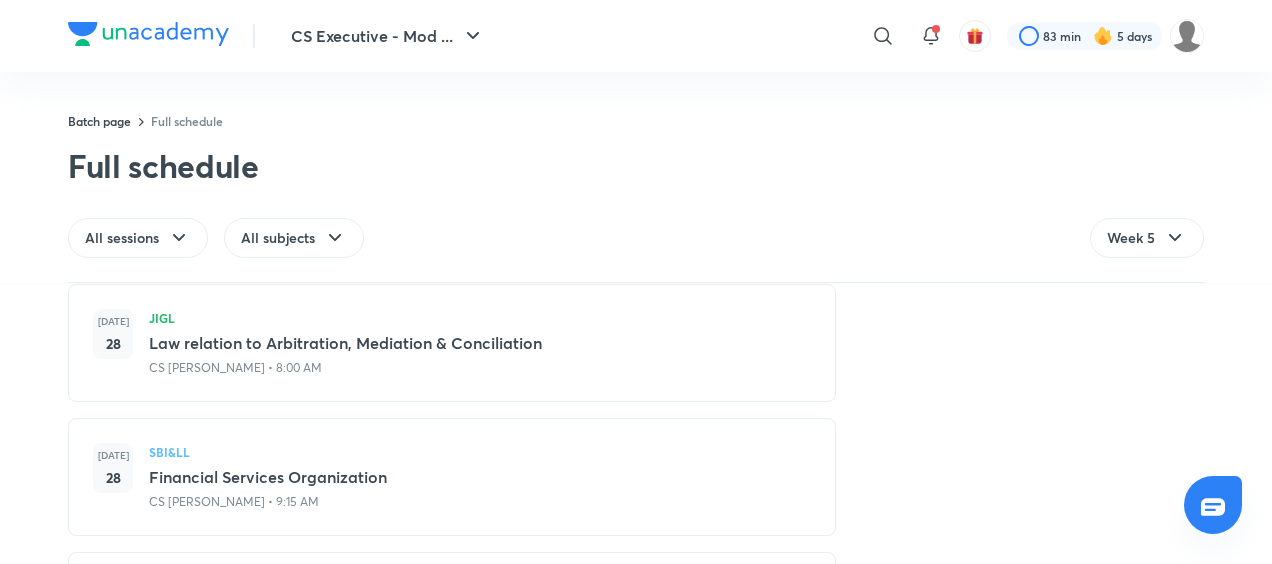 scroll, scrollTop: 4934, scrollLeft: 0, axis: vertical 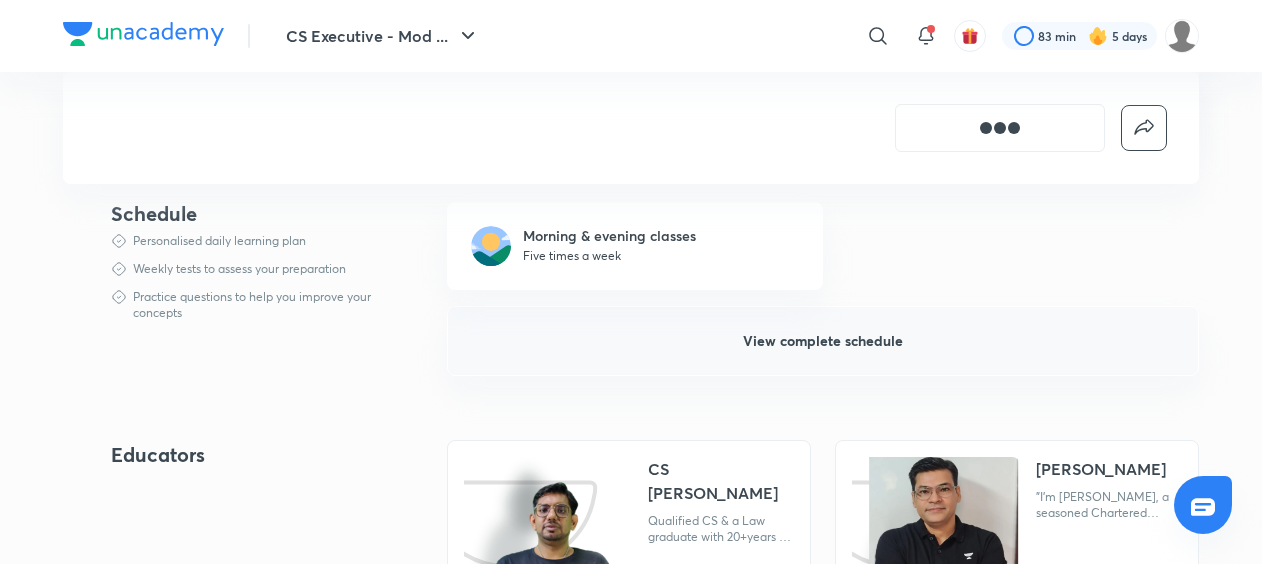 click on "View complete schedule" at bounding box center [823, 341] 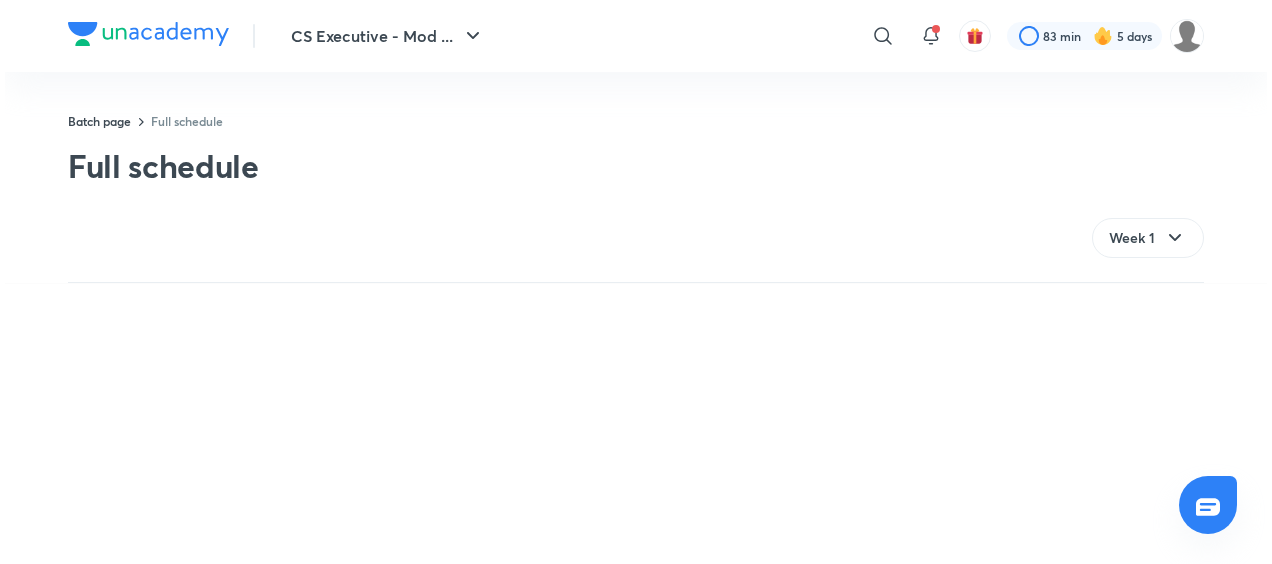 scroll, scrollTop: 0, scrollLeft: 0, axis: both 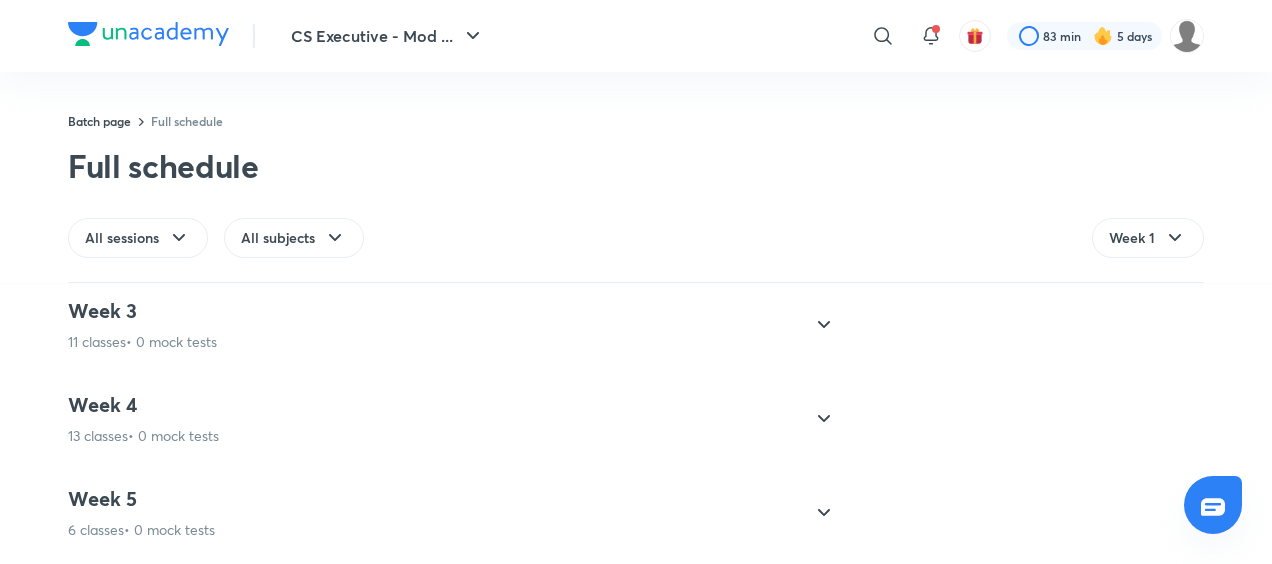 click on "Week 5 6 classes  •   0 mock tests" at bounding box center [434, 513] 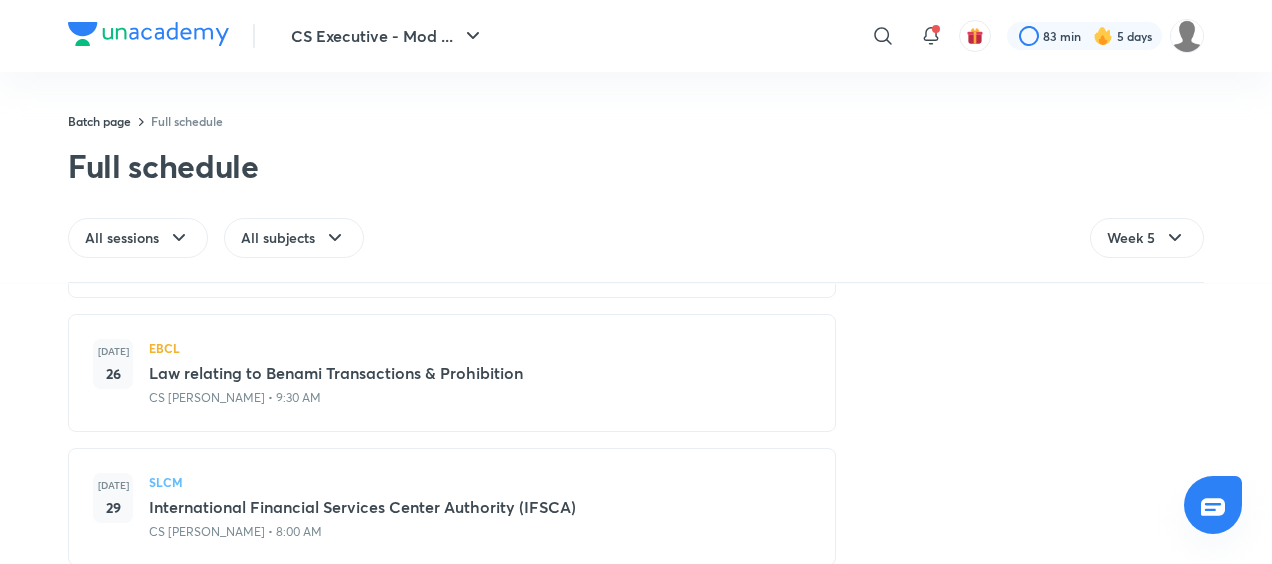 scroll, scrollTop: 2267, scrollLeft: 0, axis: vertical 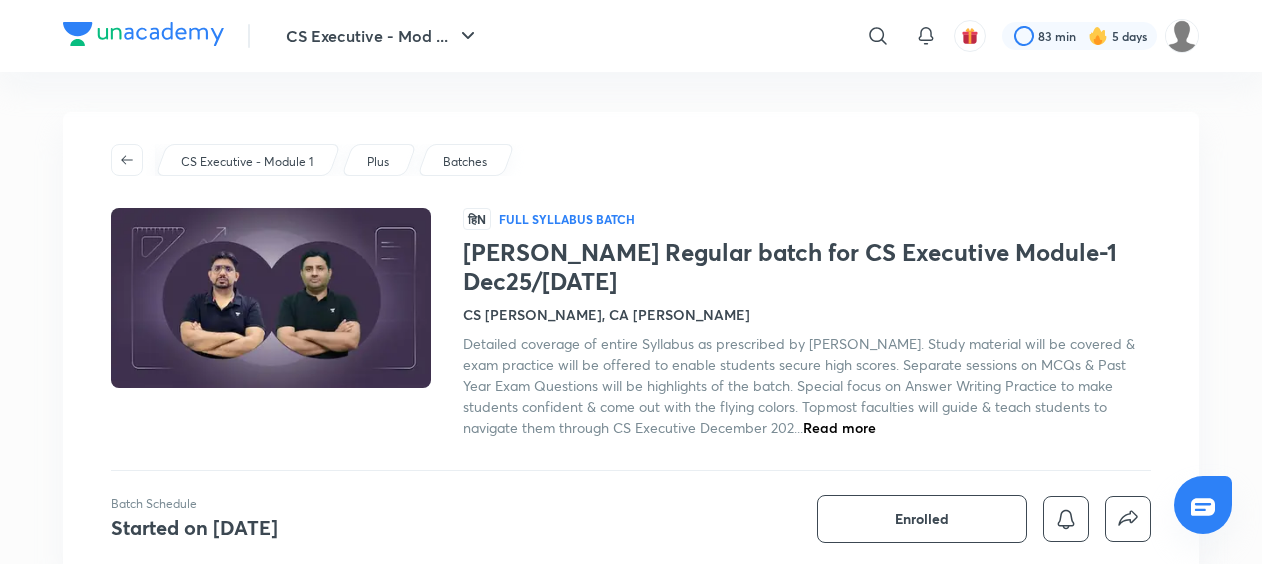 click on "हिN Full Syllabus Batch [PERSON_NAME] Regular batch for CS Executive Module-1 Dec25/[DATE]  CS [PERSON_NAME], [GEOGRAPHIC_DATA] [PERSON_NAME] Detailed coverage of entire Syllabus as prescribed by ICSI. Study material will be covered & exam practice will be offered to enable students secure high scores. Separate sessions on MCQs & Past Year Exam Questions will be highlights of the batch. Special focus on Answer Writing Practice to make students confident & come out with the flying colors. Topmost faculties will guide & teach students to navigate them through CS Executive December 202...  Read more" at bounding box center (631, 323) 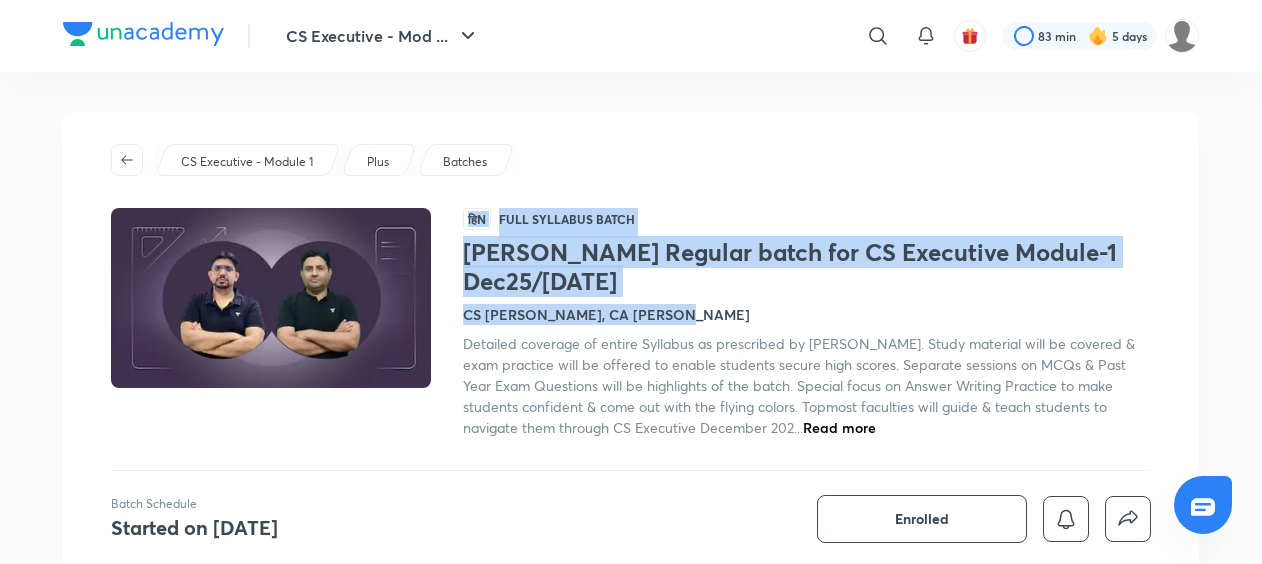 scroll, scrollTop: 0, scrollLeft: 0, axis: both 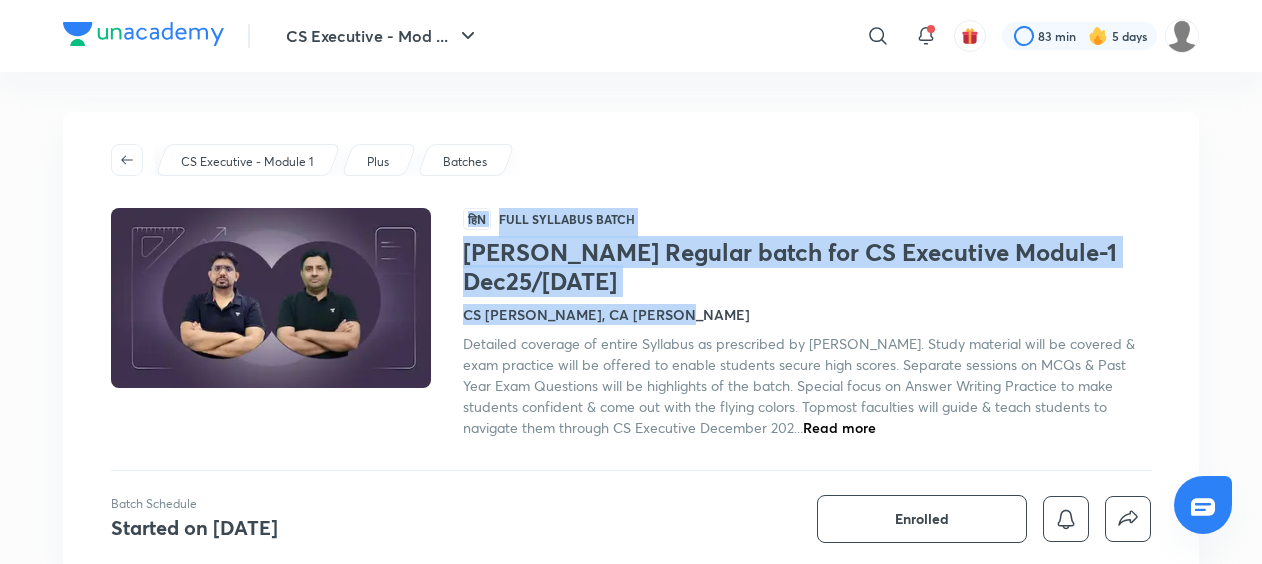 drag, startPoint x: 644, startPoint y: 295, endPoint x: 634, endPoint y: 290, distance: 11.18034 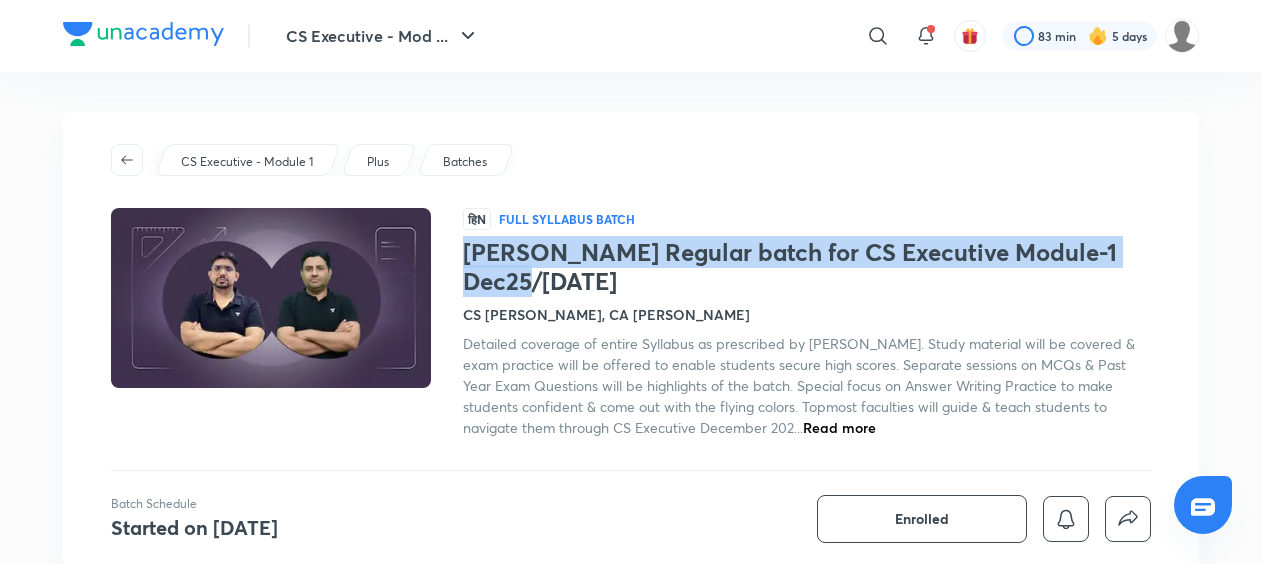 drag, startPoint x: 604, startPoint y: 278, endPoint x: 467, endPoint y: 255, distance: 138.91724 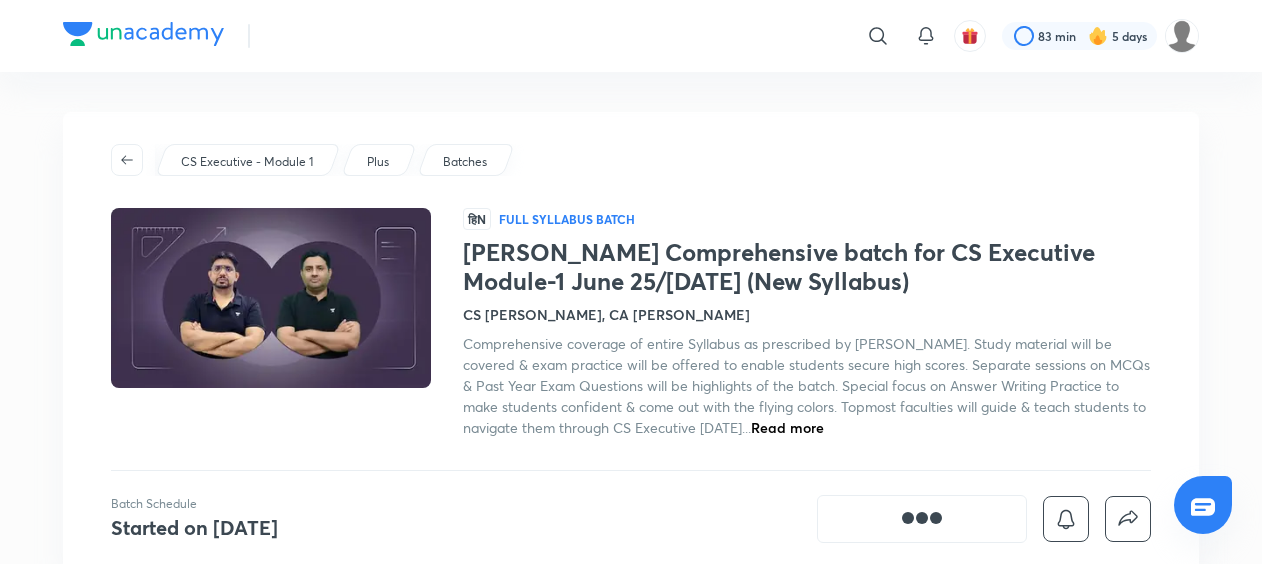 scroll, scrollTop: 0, scrollLeft: 0, axis: both 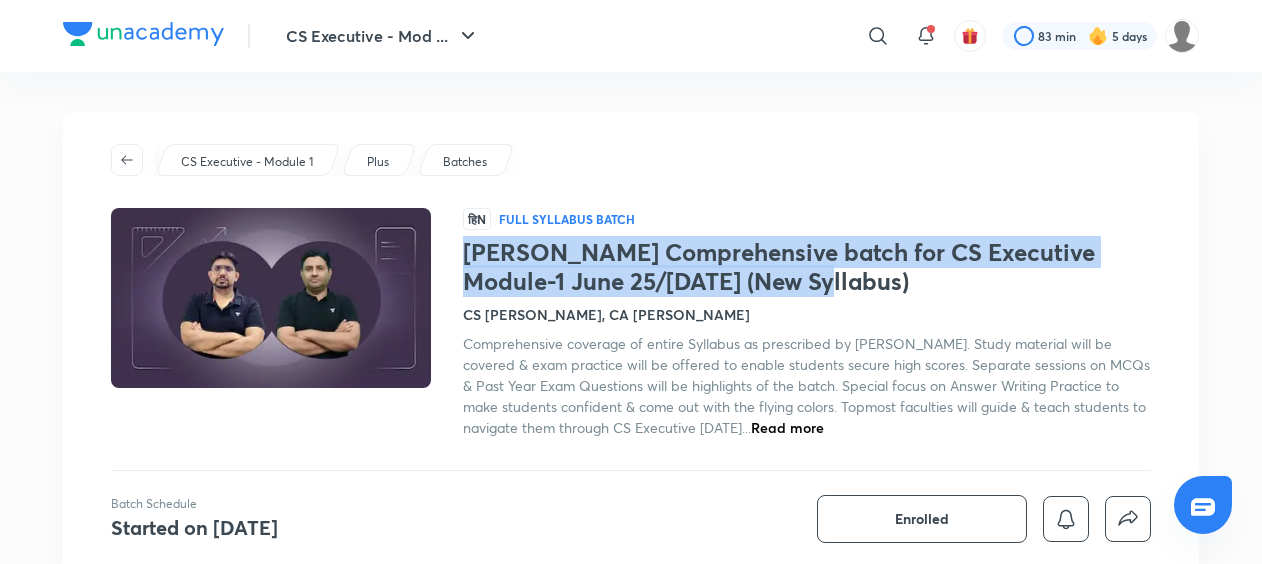 drag, startPoint x: 0, startPoint y: 0, endPoint x: 812, endPoint y: 284, distance: 860.23254 